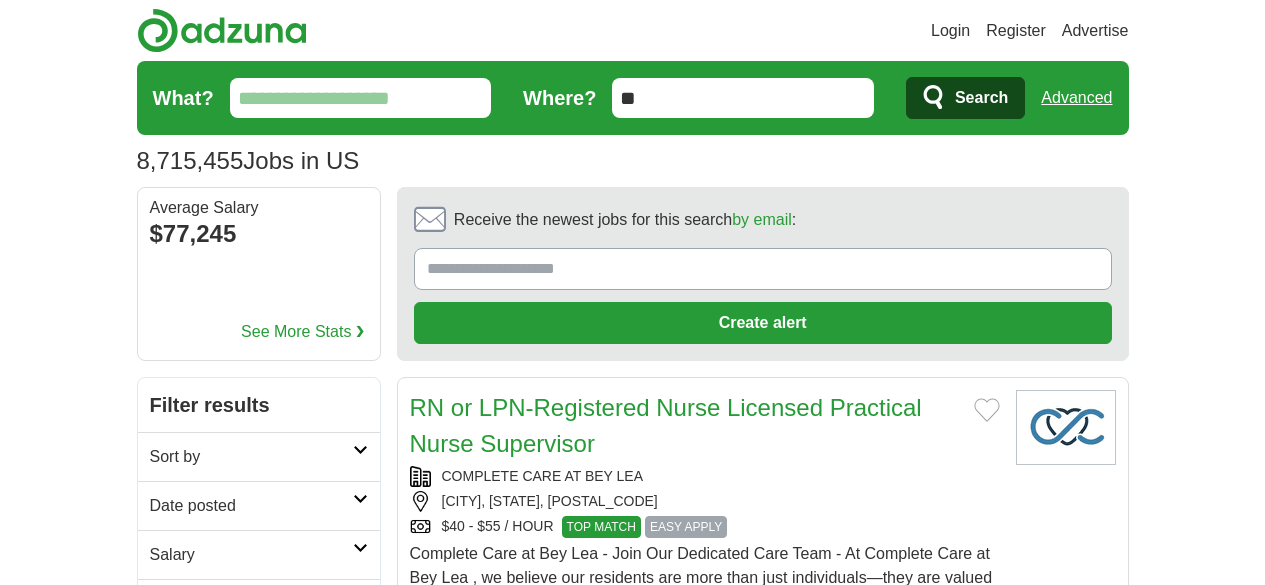 scroll, scrollTop: 0, scrollLeft: 0, axis: both 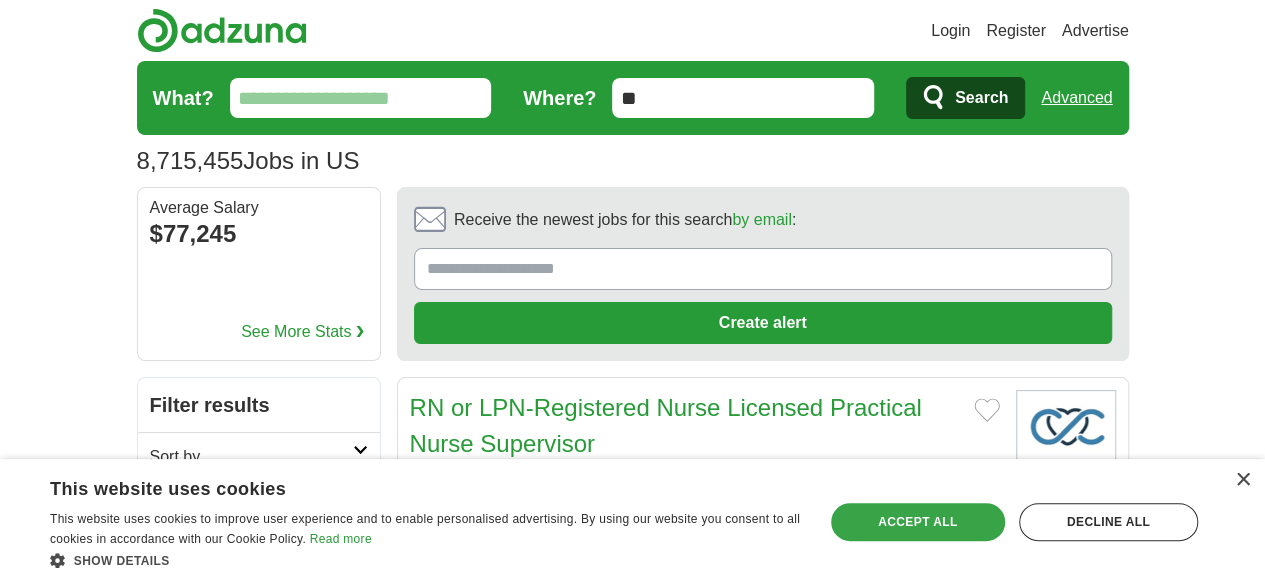 click on "Accept all" at bounding box center (918, 522) 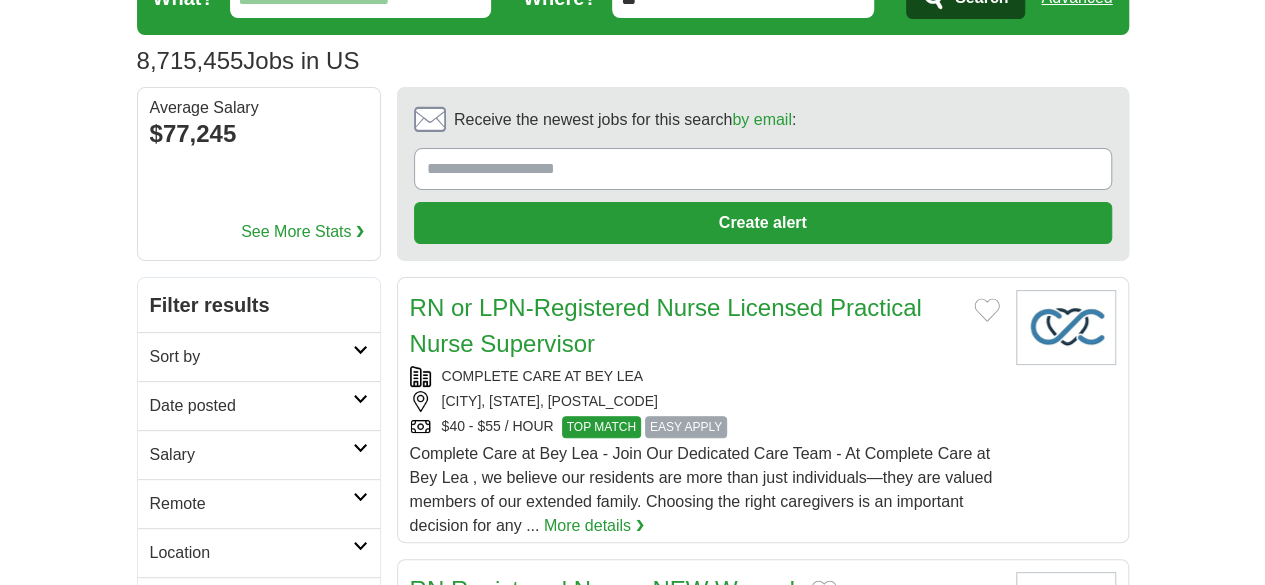 scroll, scrollTop: 0, scrollLeft: 0, axis: both 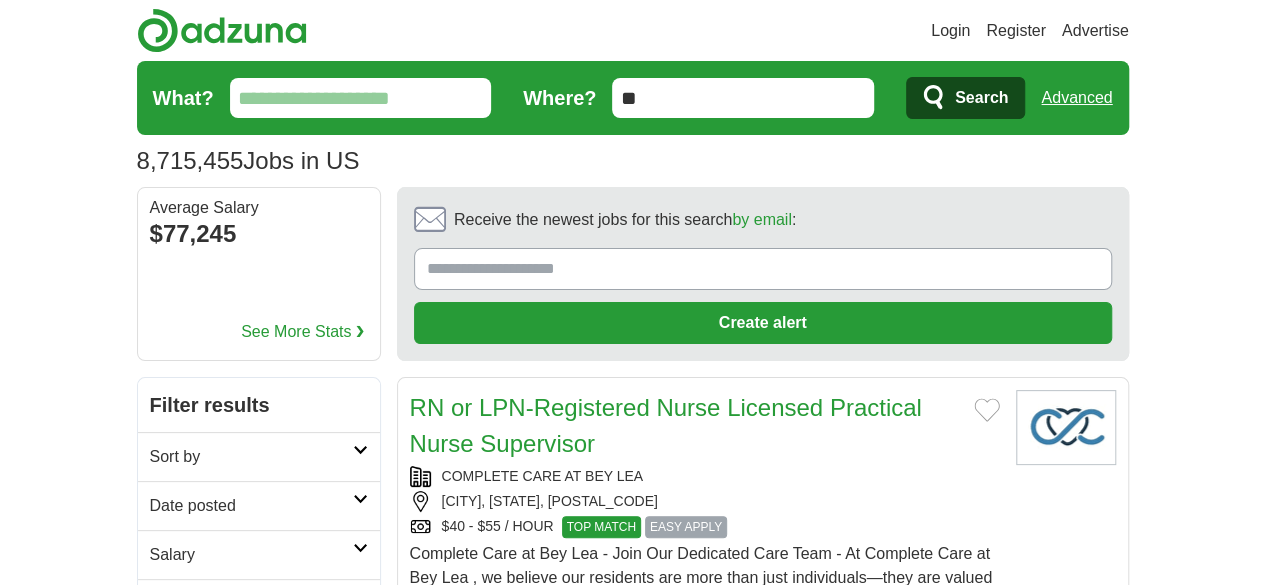 click on "What?" at bounding box center (361, 98) 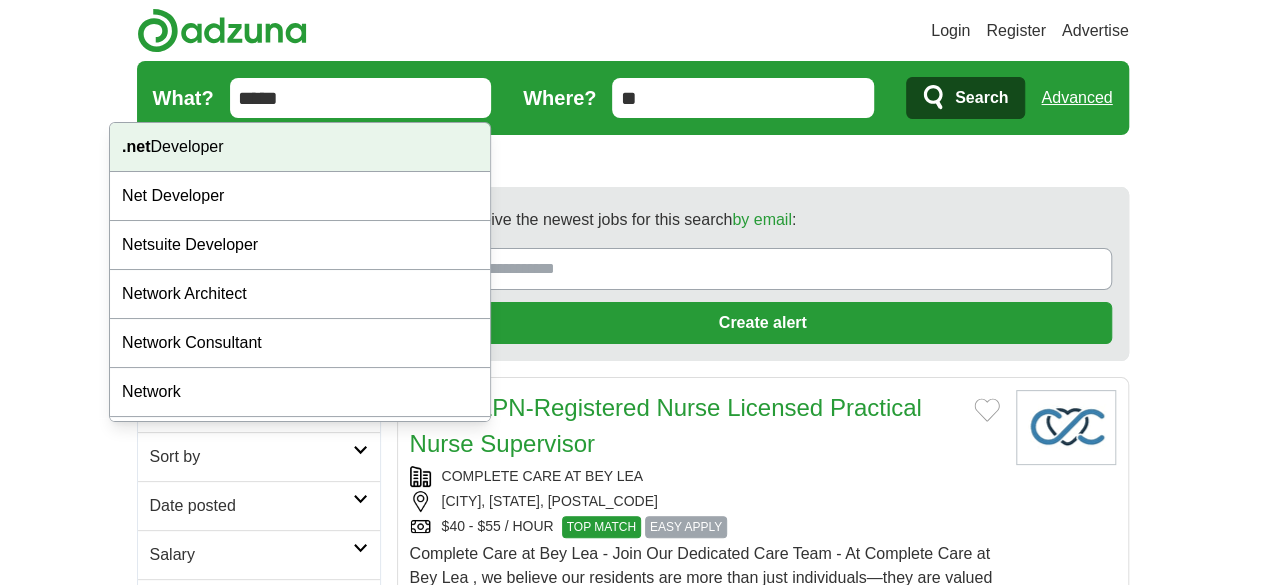 click on "Login
Register
Advertise
[NUMBER]
Jobs in US
Salary
Salary
Select a salary range
Salary from
from $10,000
from $20,000
from $40,000
from $60,000
from $80,000
from $100,000
per year" at bounding box center (632, 1868) 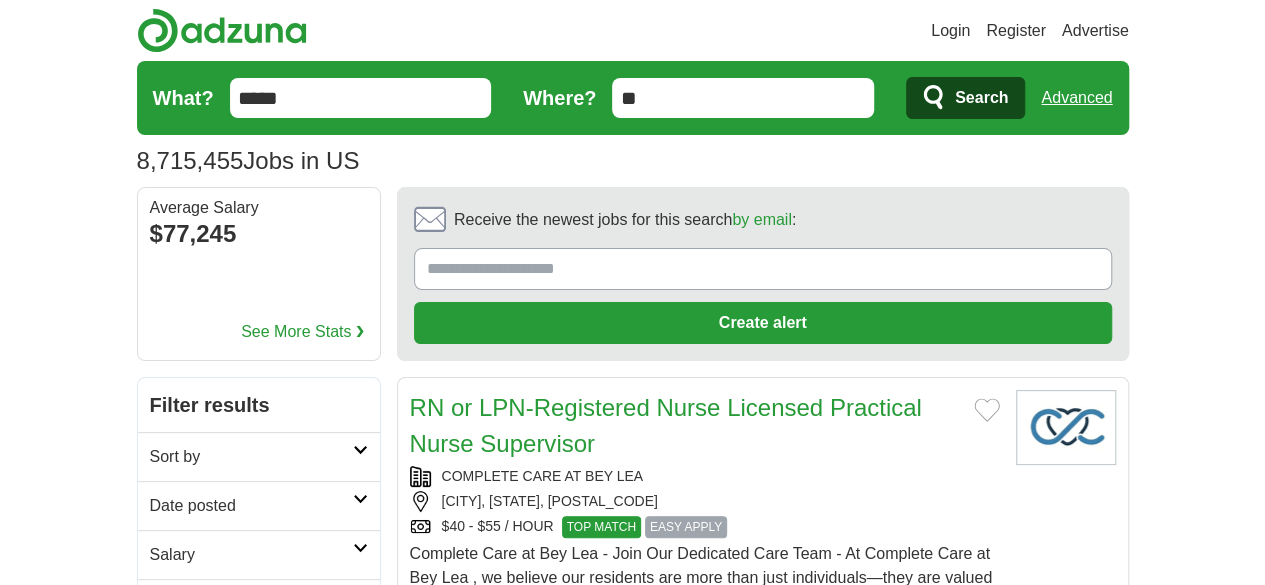 click on "****" at bounding box center [361, 98] 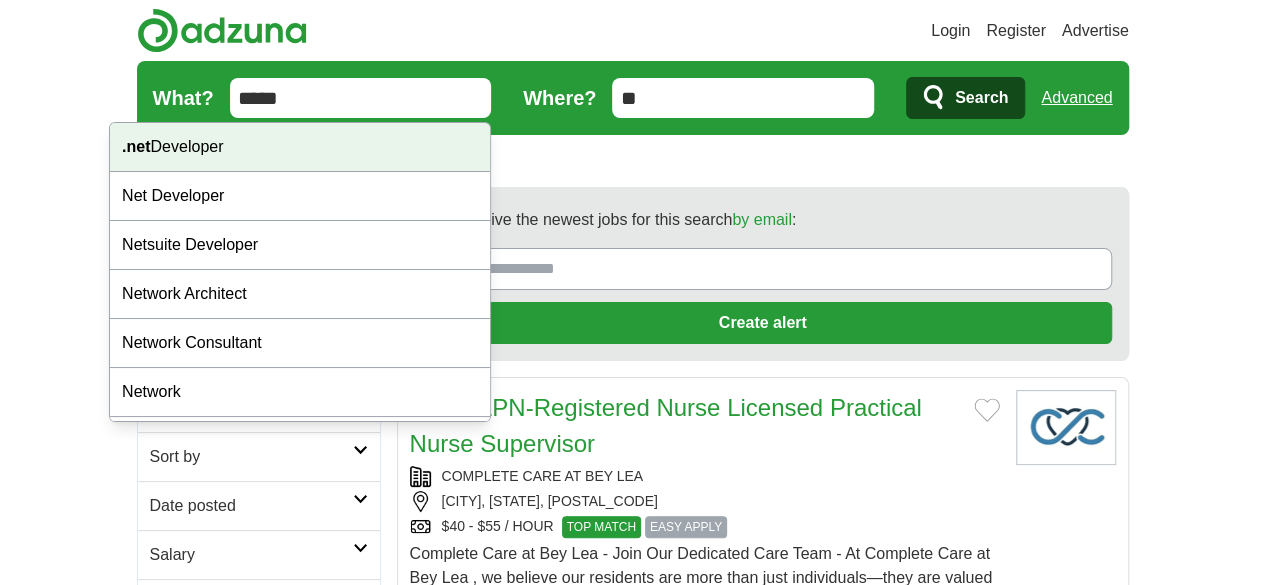 click on "Login
Register
Advertise
8,715,455
Jobs in US
Salary
Salary
Select a salary range
Salary from
from $10,000
from $20,000
from $40,000
from $60,000
from $80,000
from $100,000
per year" at bounding box center [632, 1868] 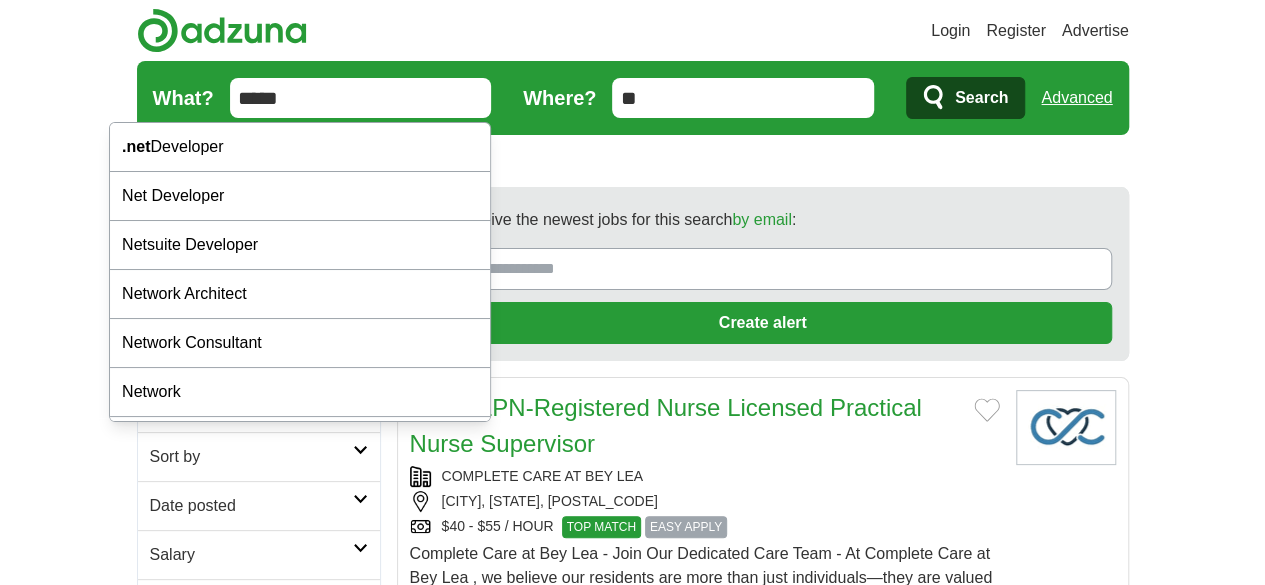 click on "****" at bounding box center [361, 98] 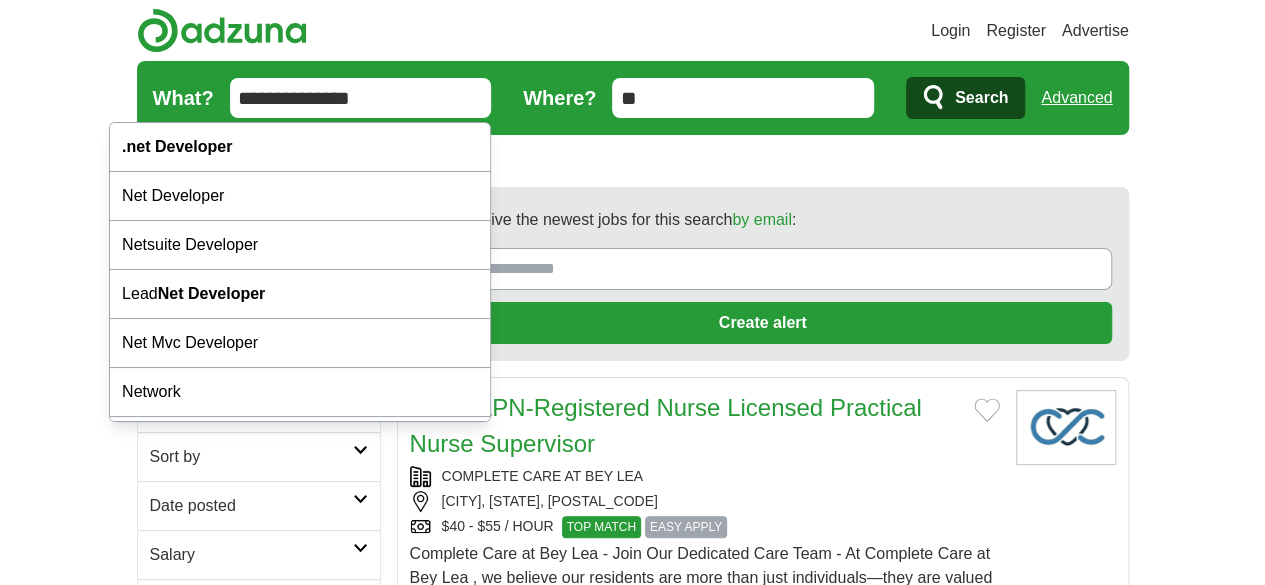 type on "**********" 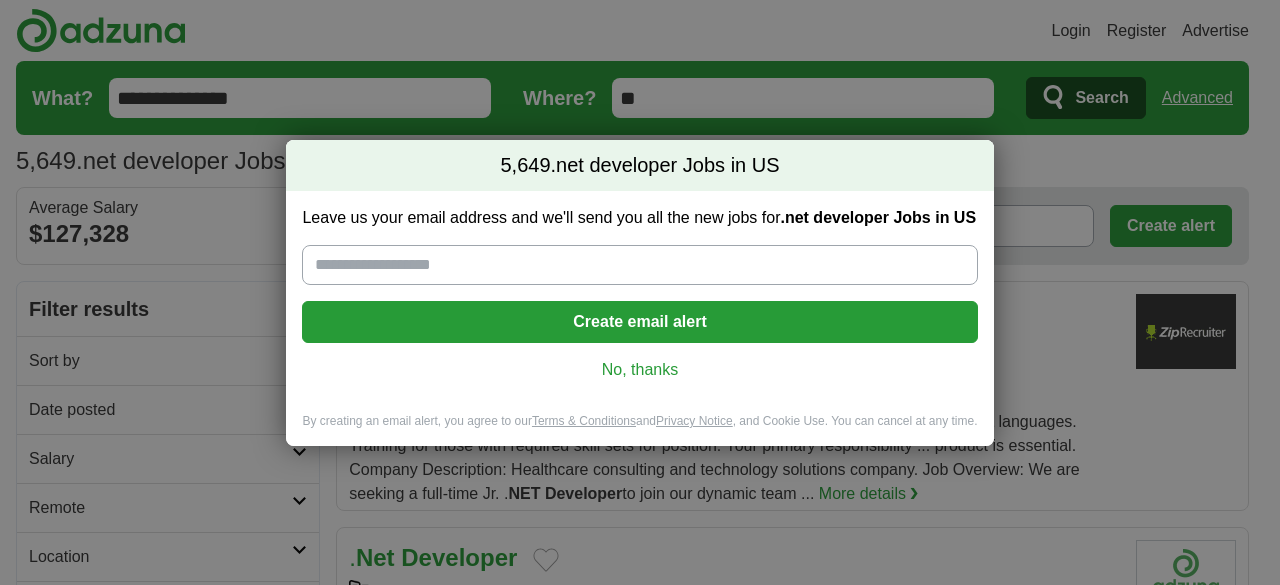 scroll, scrollTop: 0, scrollLeft: 0, axis: both 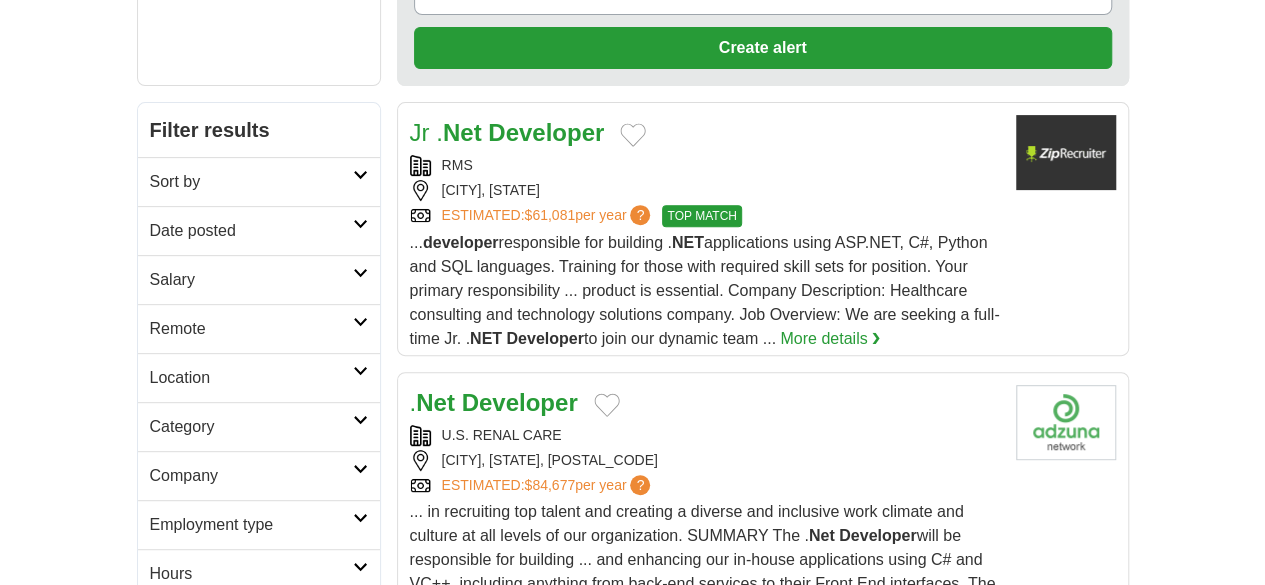 click on "Sort by" at bounding box center [251, 182] 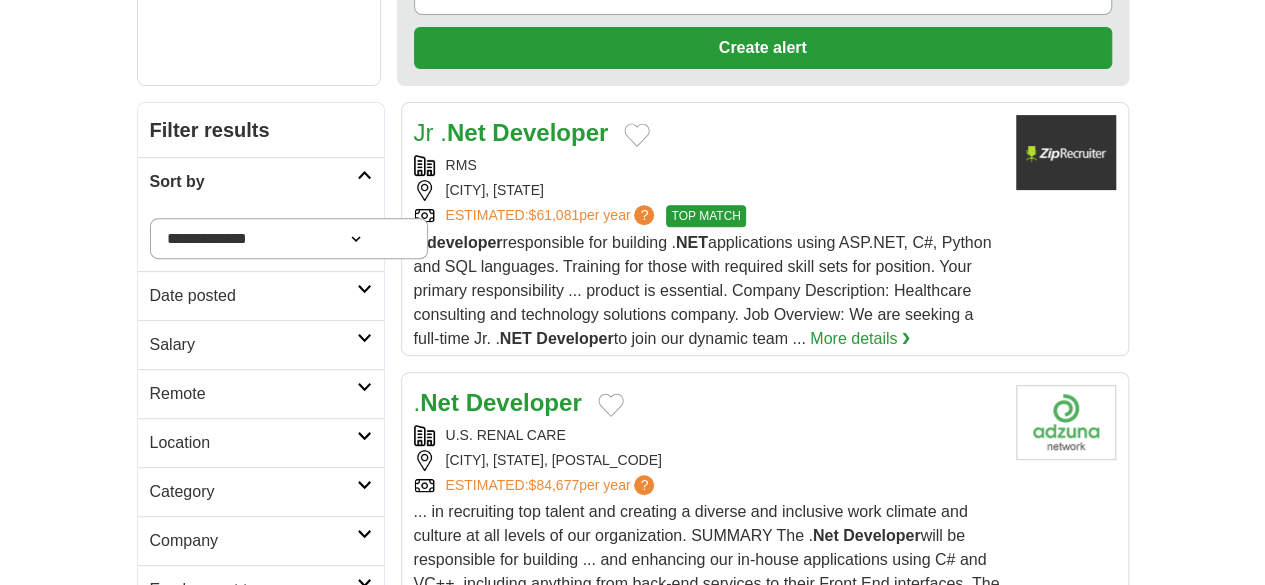click on "**********" at bounding box center [289, 238] 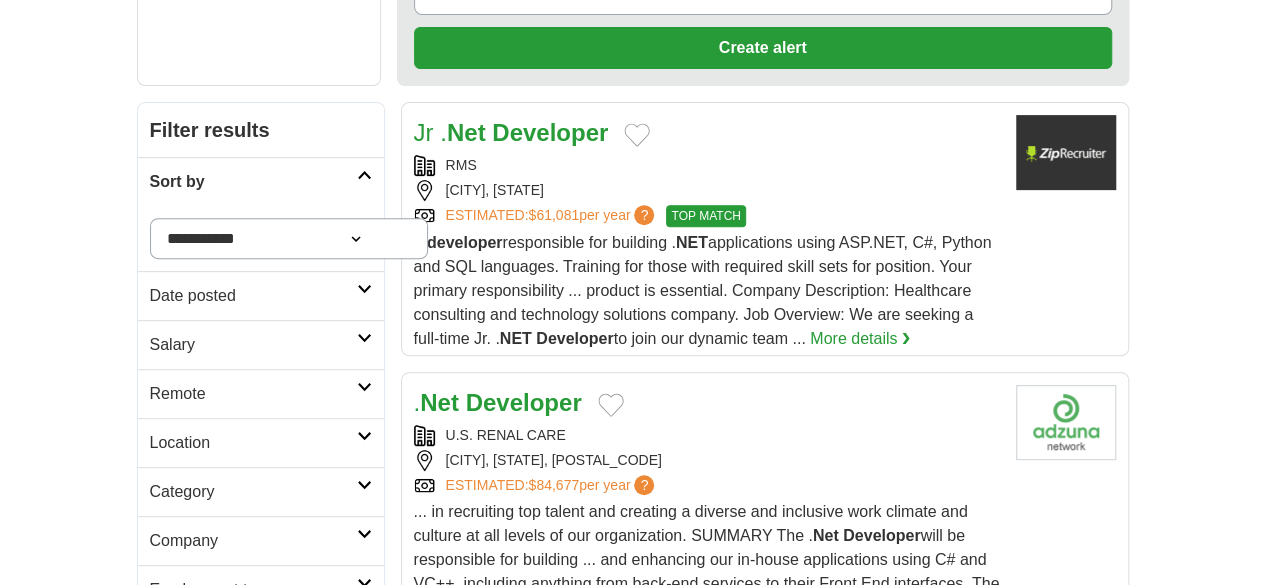 click on "**********" at bounding box center [289, 238] 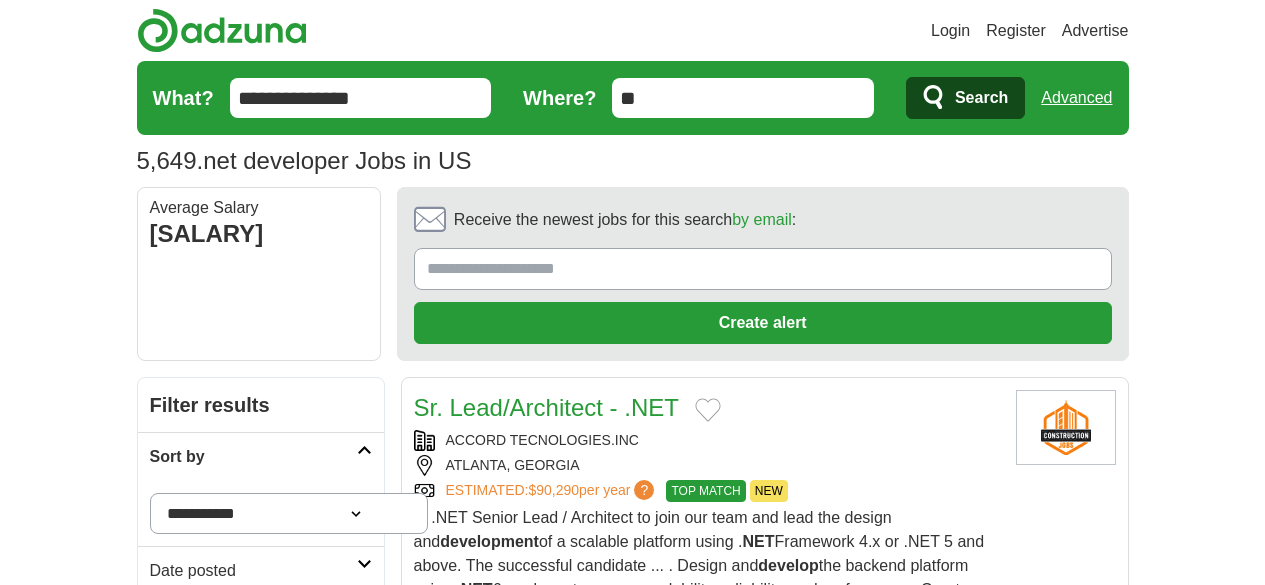 scroll, scrollTop: 0, scrollLeft: 0, axis: both 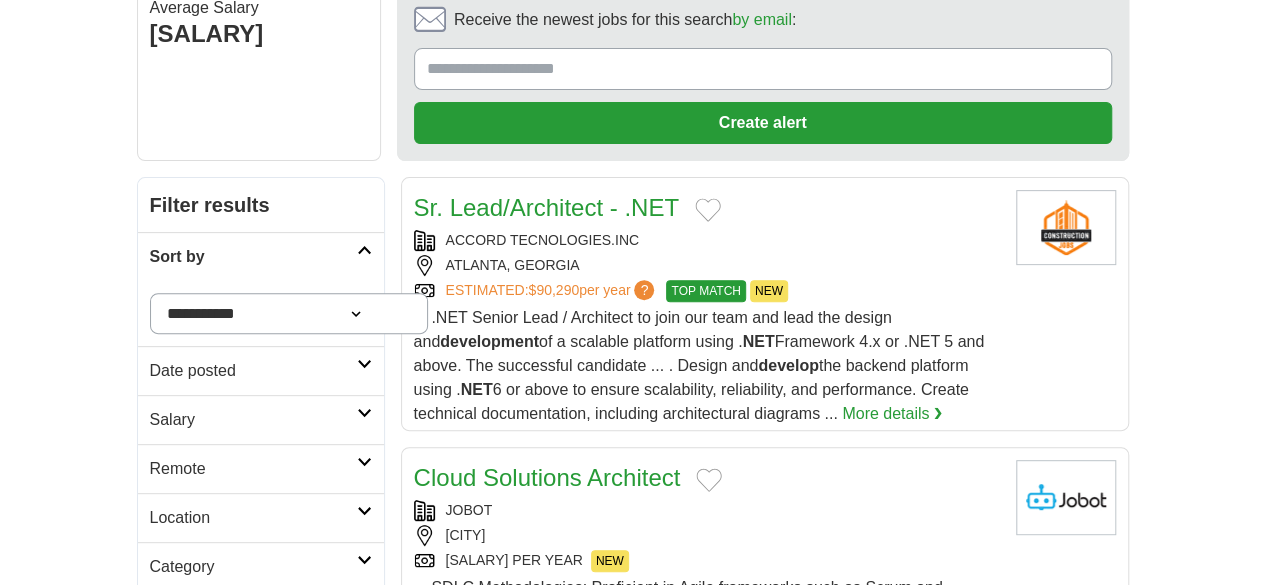 click at bounding box center [364, 364] 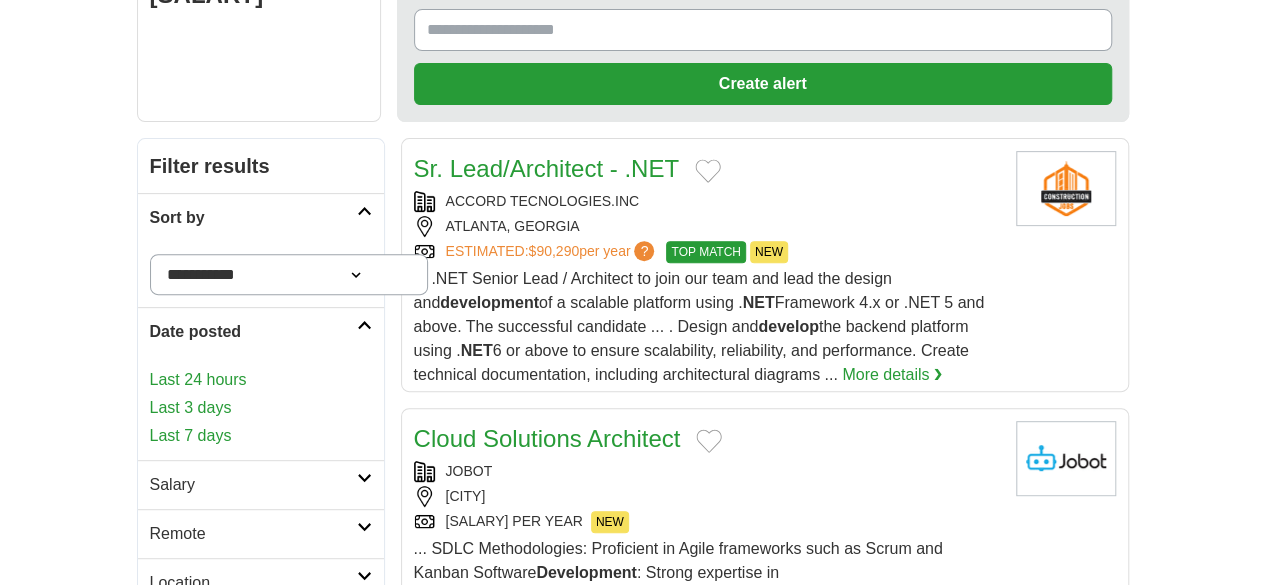 scroll, scrollTop: 300, scrollLeft: 0, axis: vertical 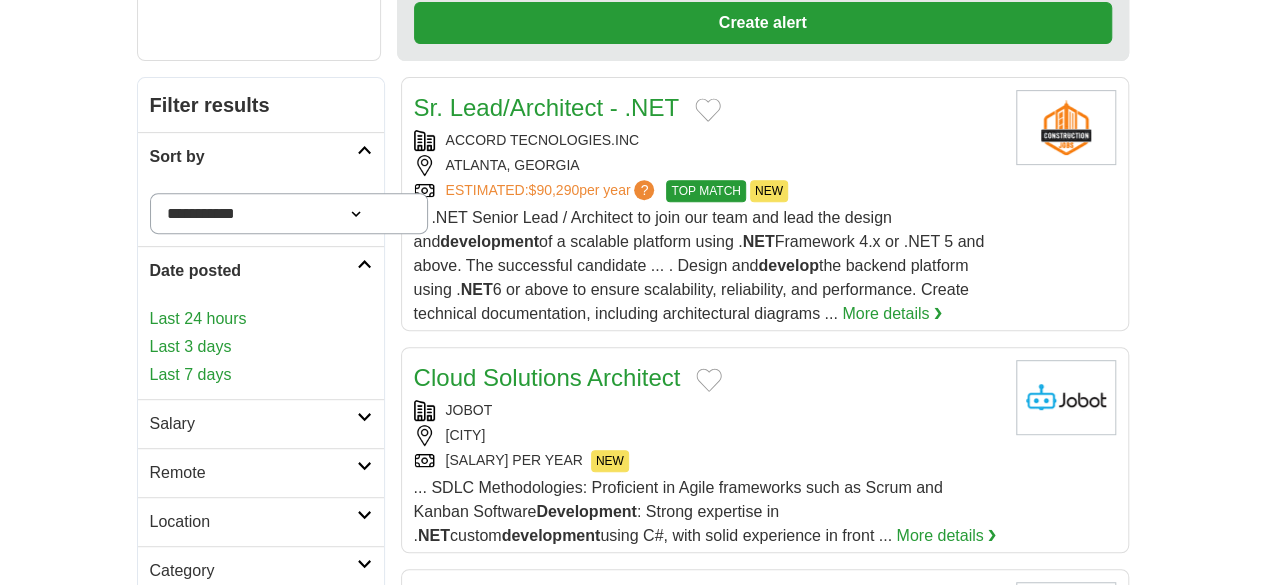 click at bounding box center [364, 264] 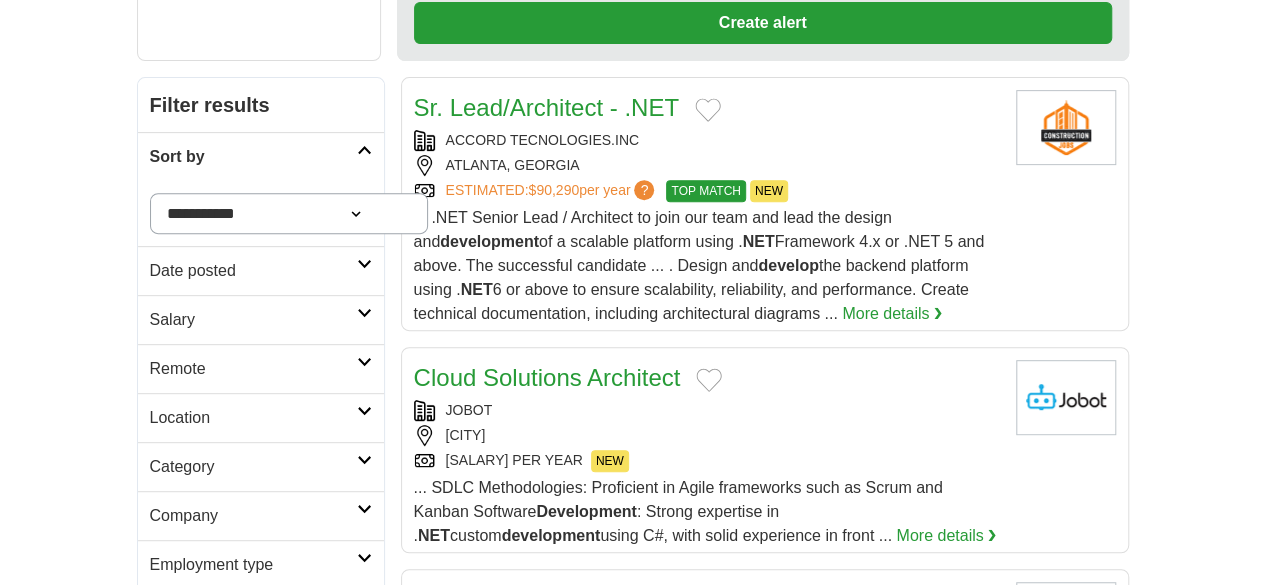 click on "Salary" at bounding box center (261, 319) 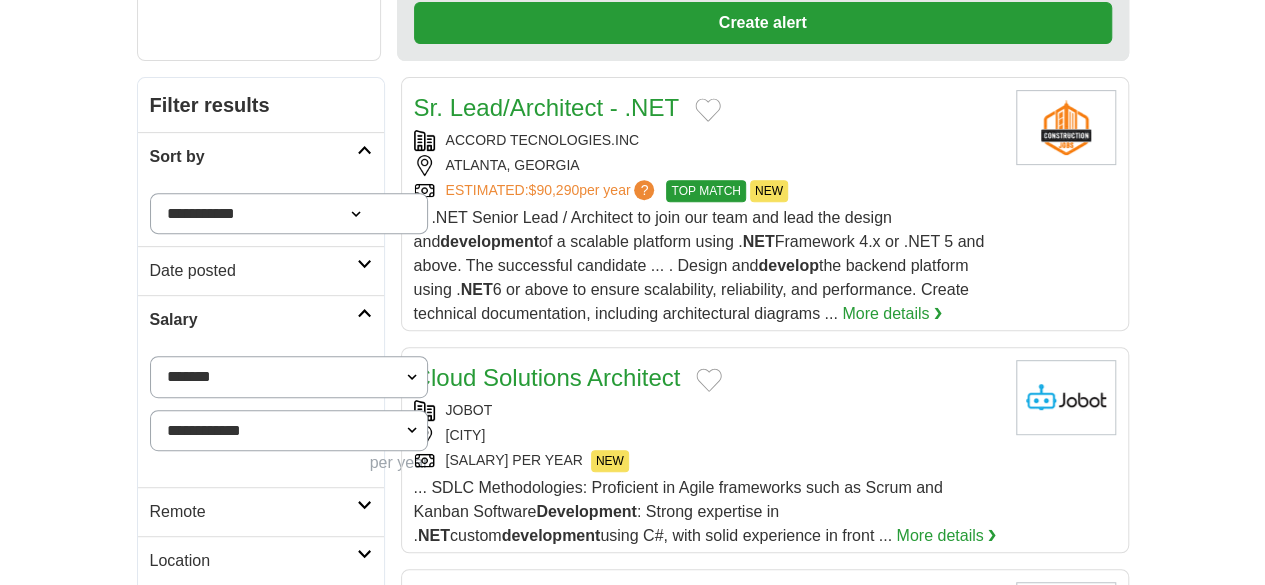click at bounding box center (364, 313) 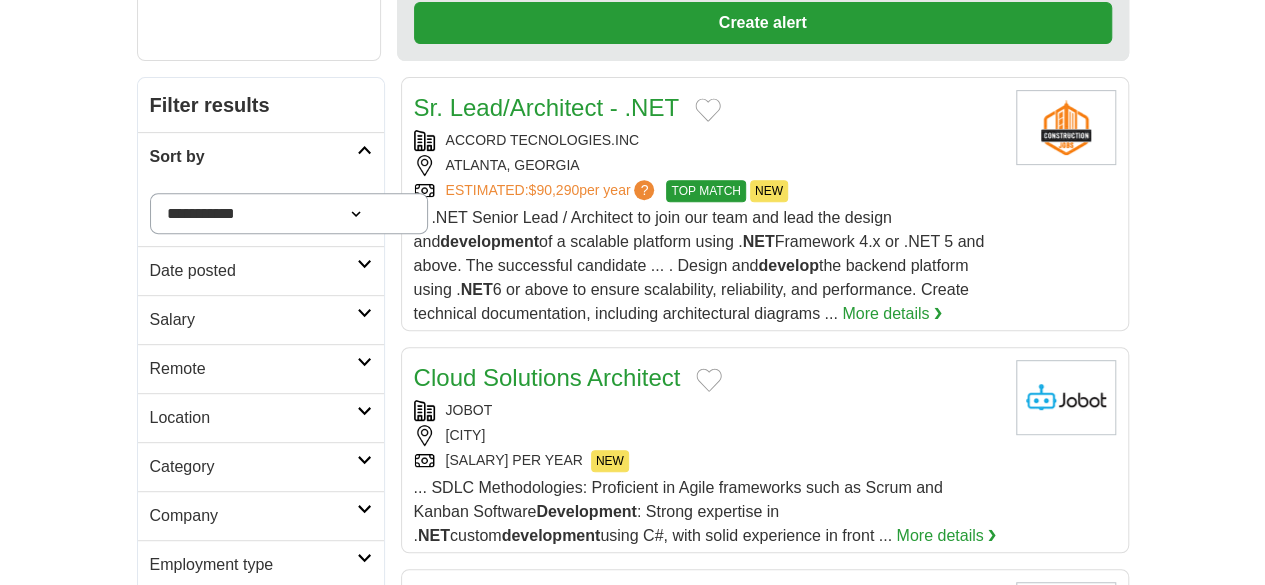 click at bounding box center [364, 362] 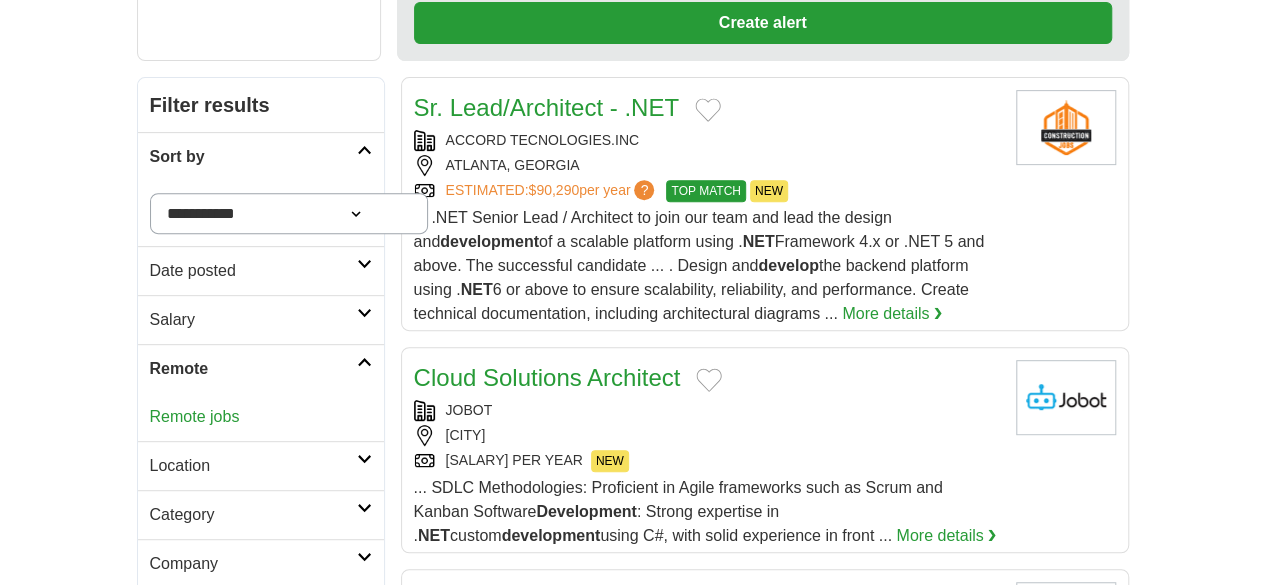 click at bounding box center (364, 362) 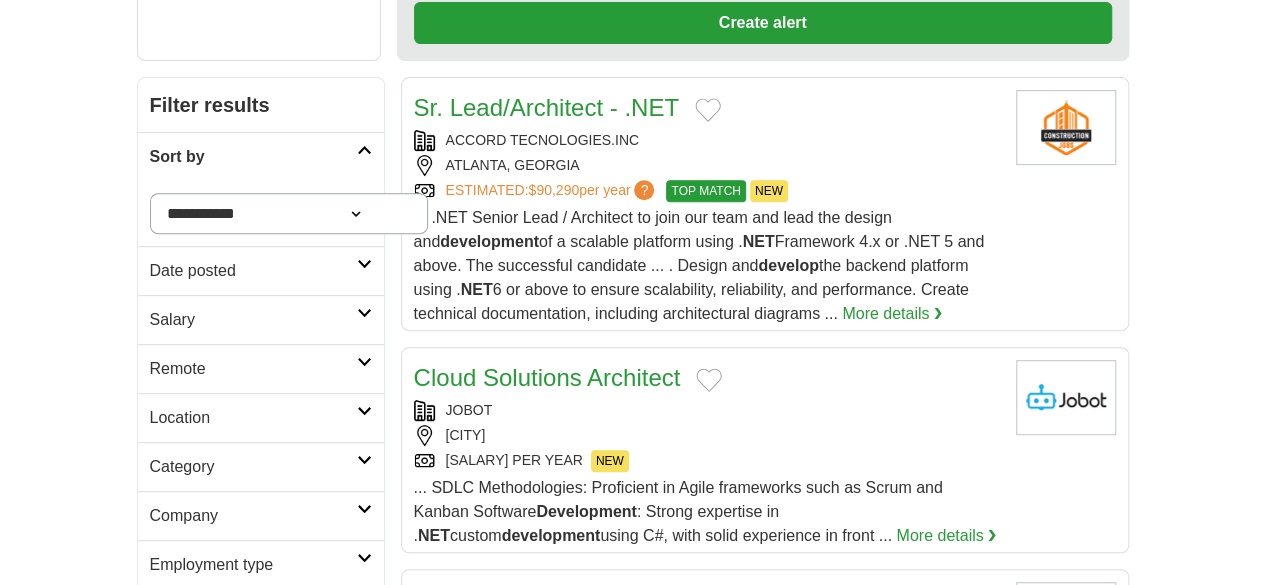 click at bounding box center [364, 411] 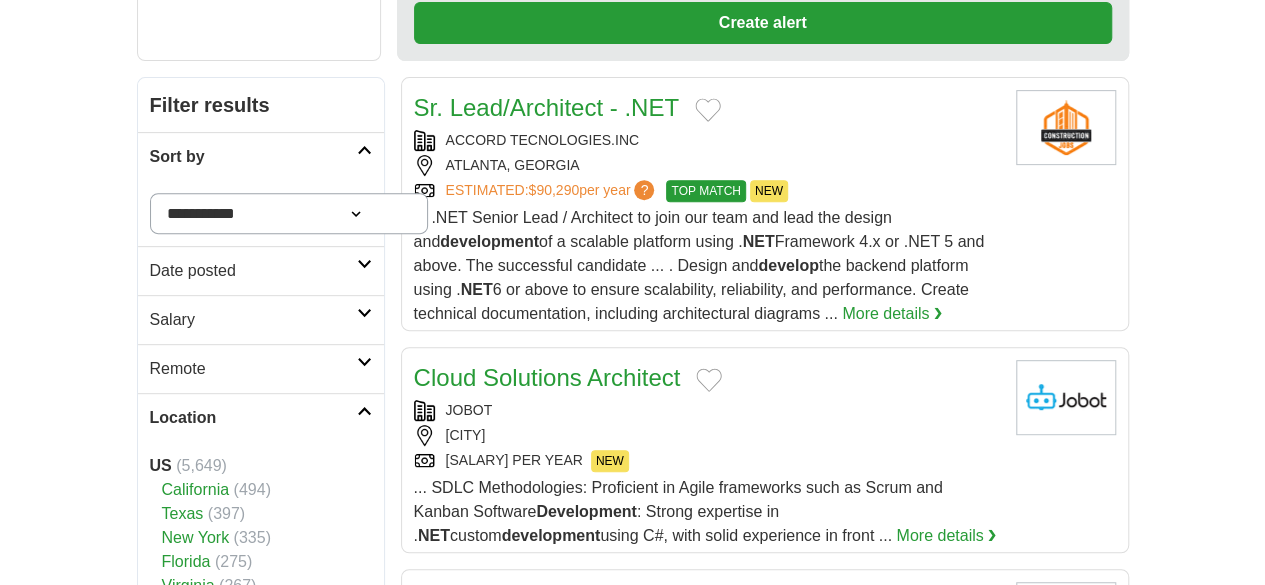 click at bounding box center [364, 411] 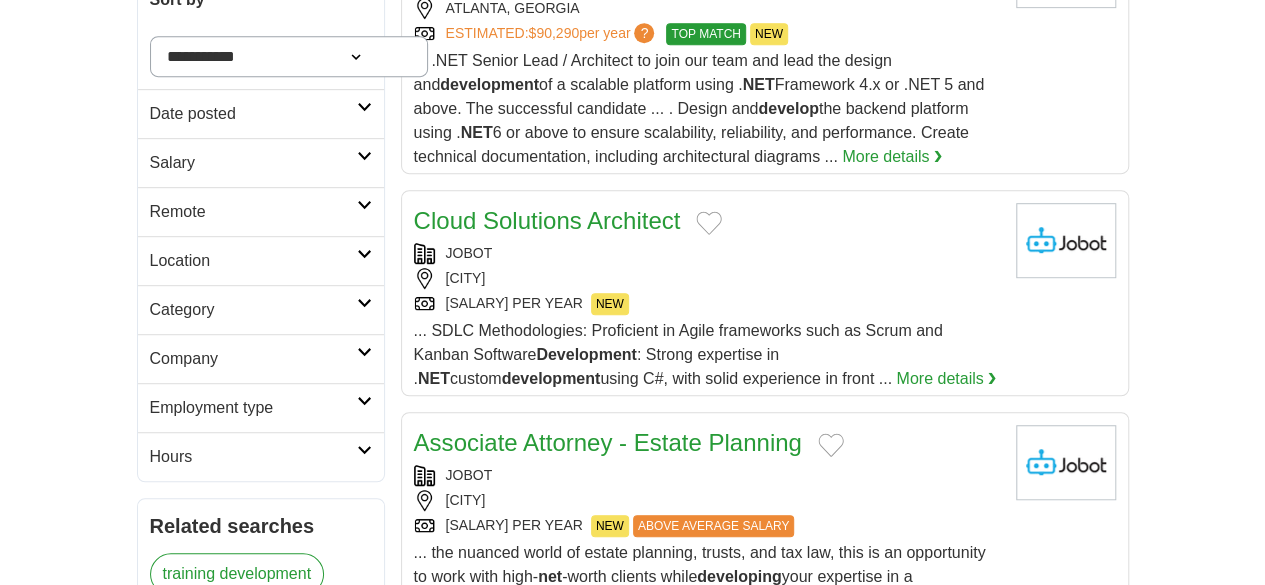 scroll, scrollTop: 500, scrollLeft: 0, axis: vertical 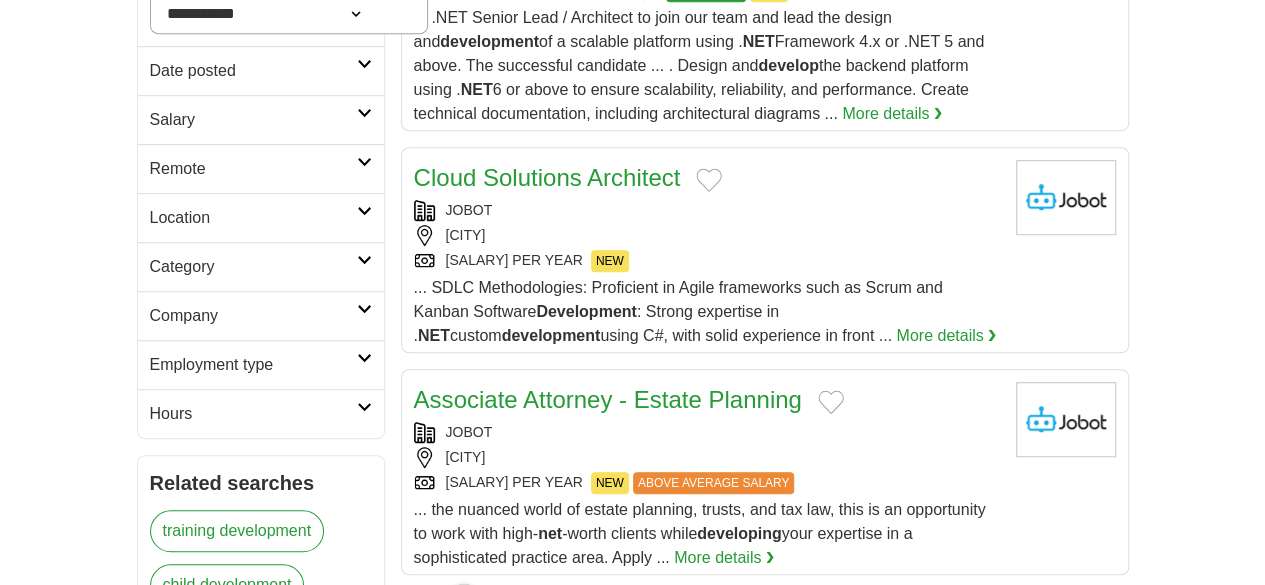 click at bounding box center (364, 260) 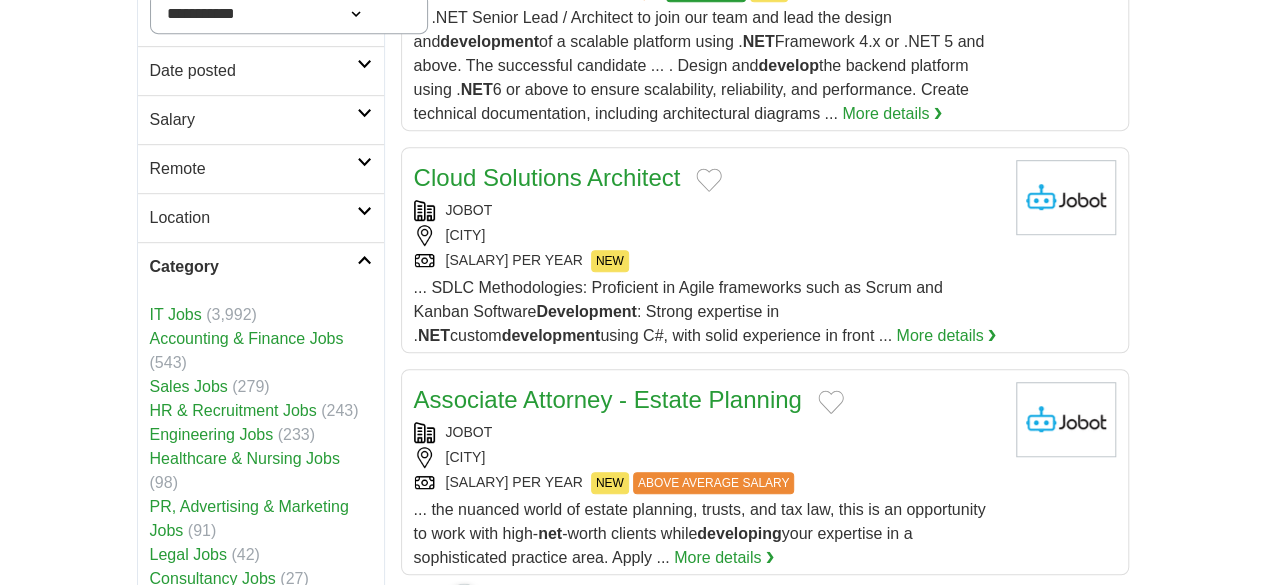 click on "Category" at bounding box center [261, 266] 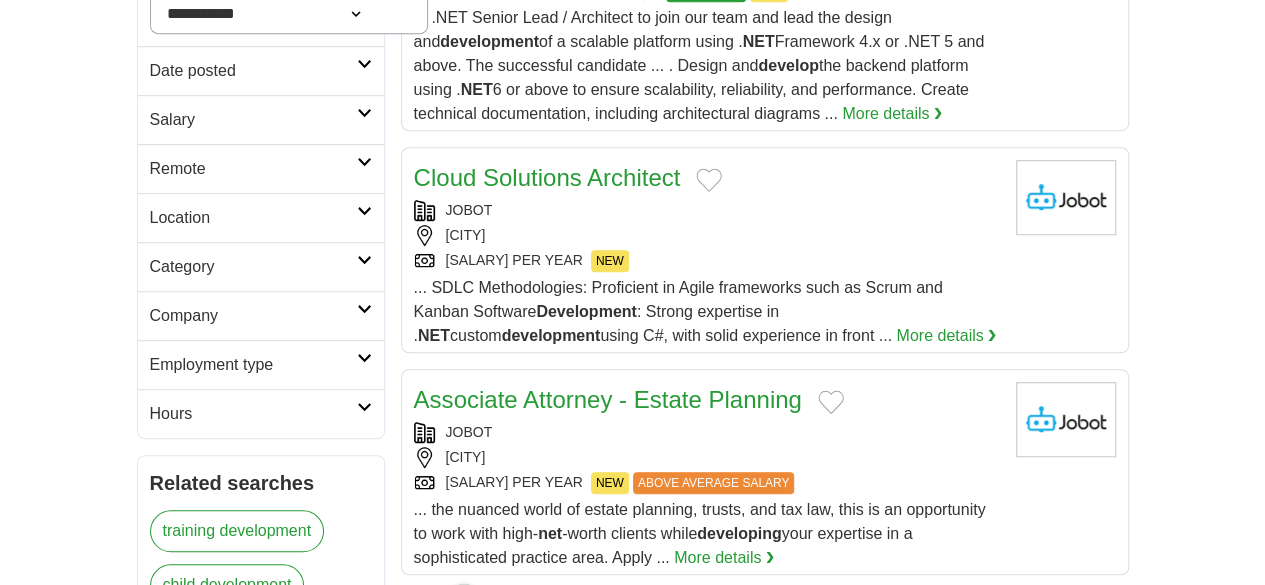 click on "Company" at bounding box center [261, 315] 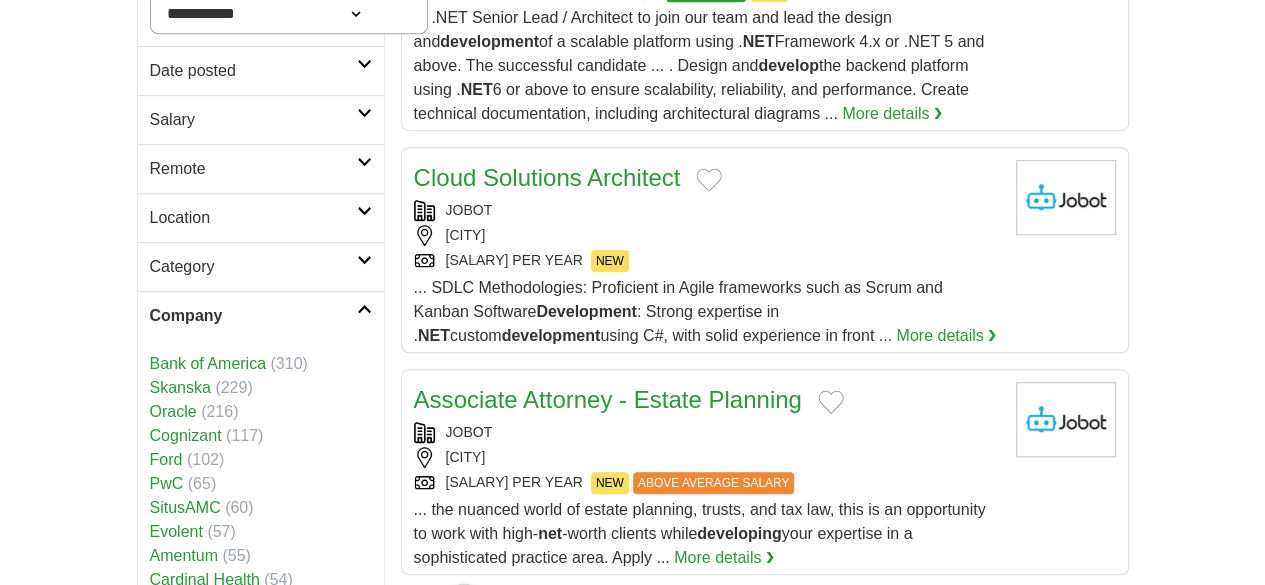 click on "Company" at bounding box center [261, 315] 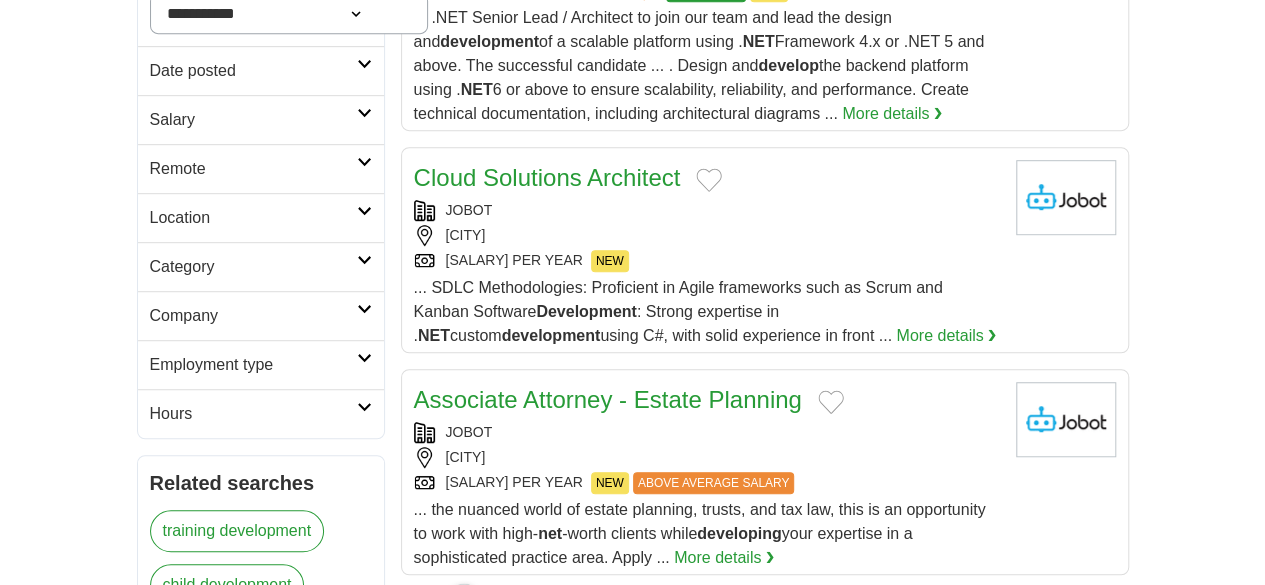 click on "Employment type" at bounding box center [261, 364] 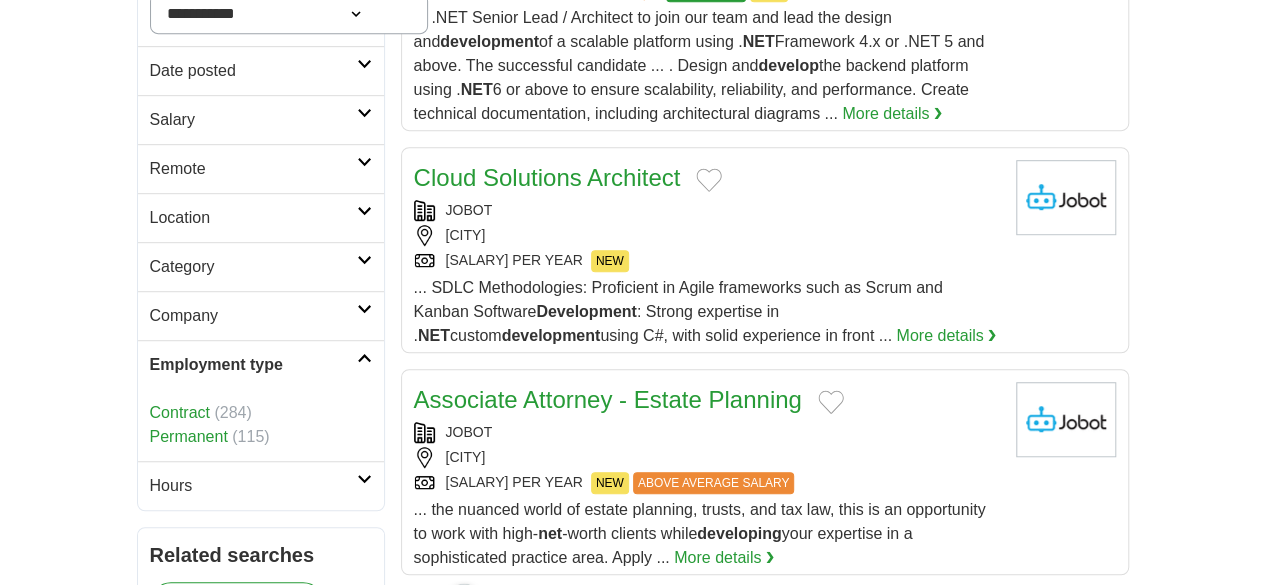 click on "Contract" at bounding box center [180, 412] 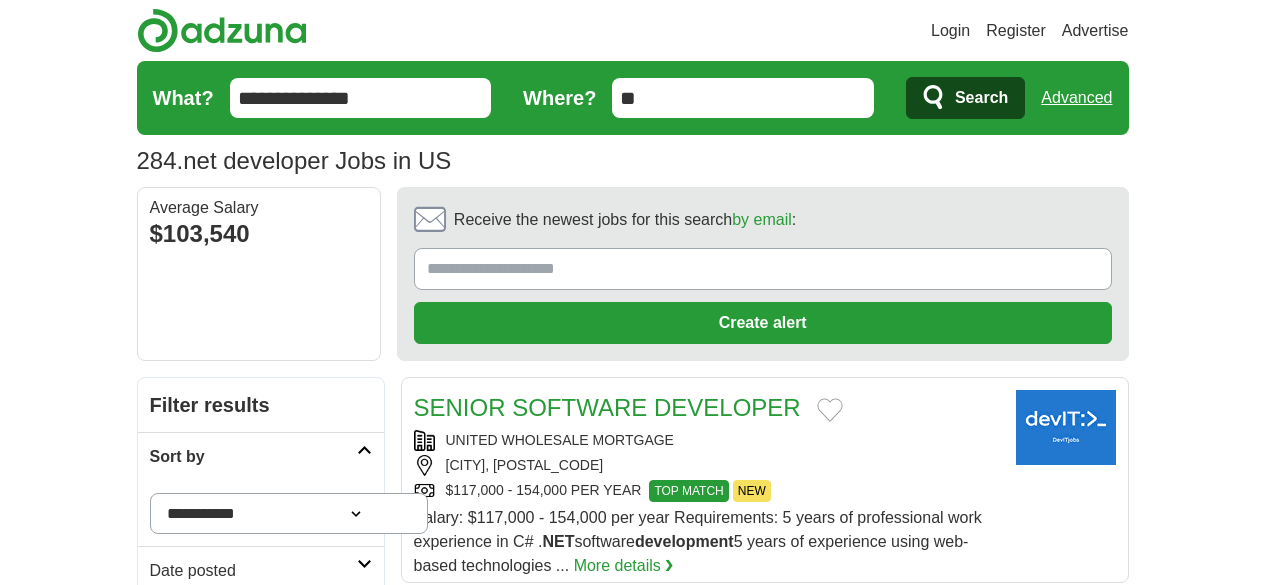 scroll, scrollTop: 0, scrollLeft: 0, axis: both 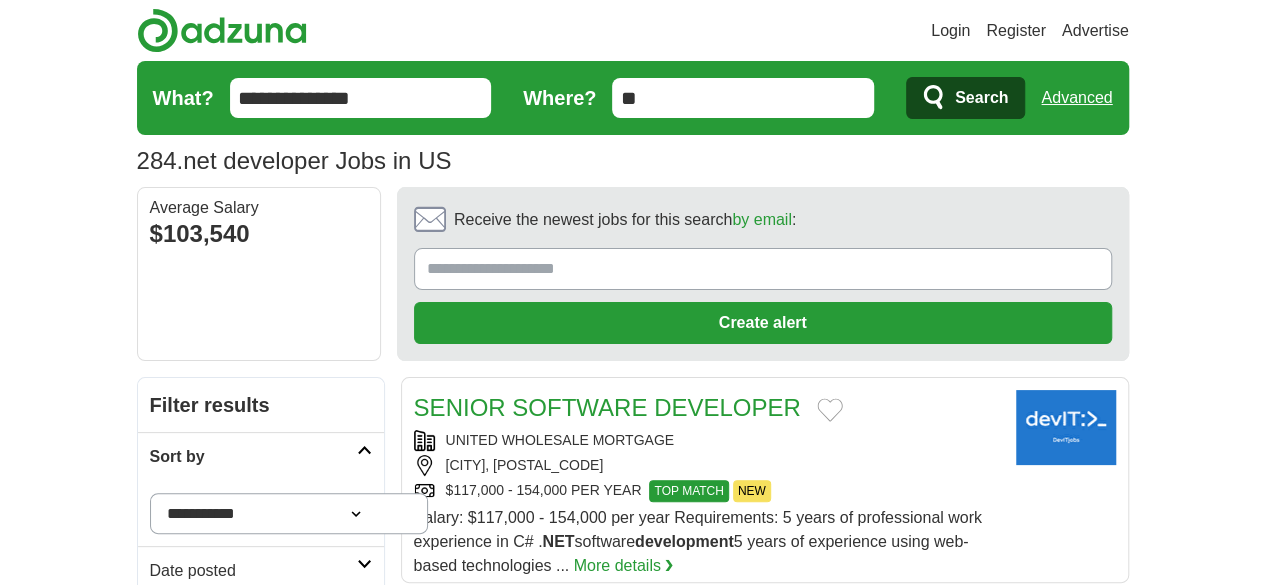 click on "Senior Software Developer" at bounding box center (607, 407) 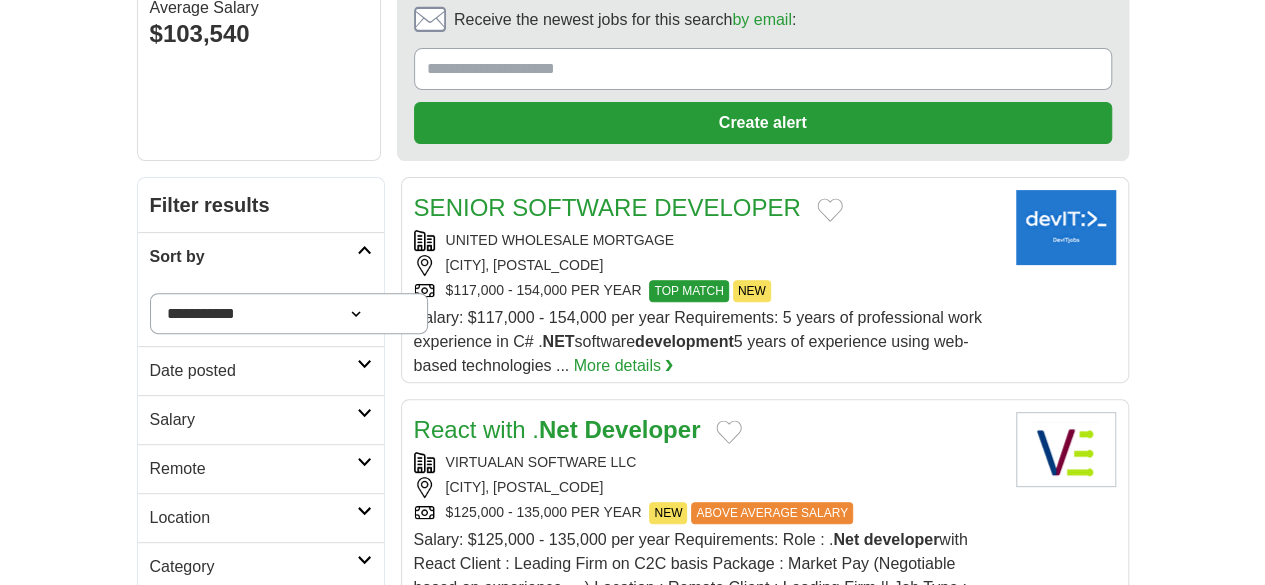 scroll, scrollTop: 300, scrollLeft: 0, axis: vertical 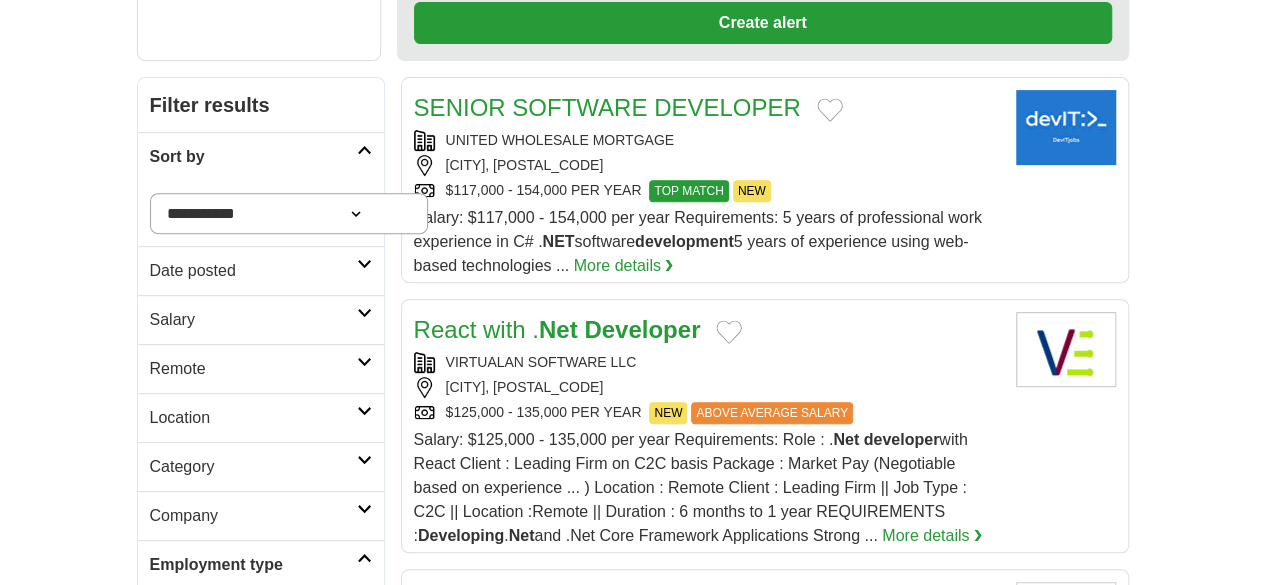 click on "More details ❯" at bounding box center (932, 536) 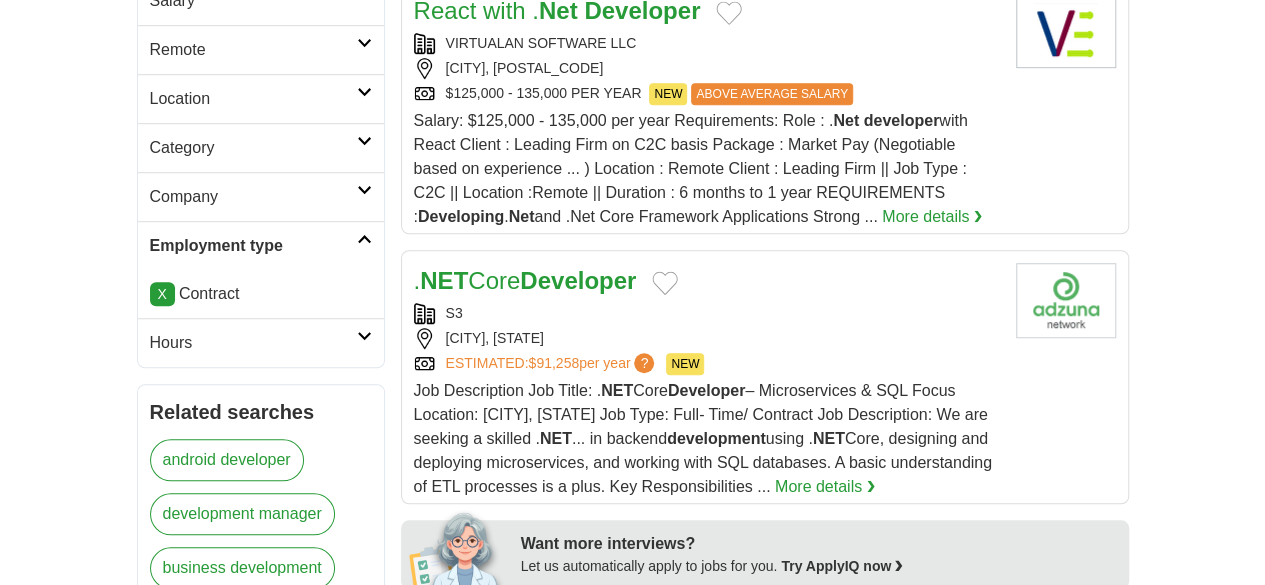 scroll, scrollTop: 500, scrollLeft: 0, axis: vertical 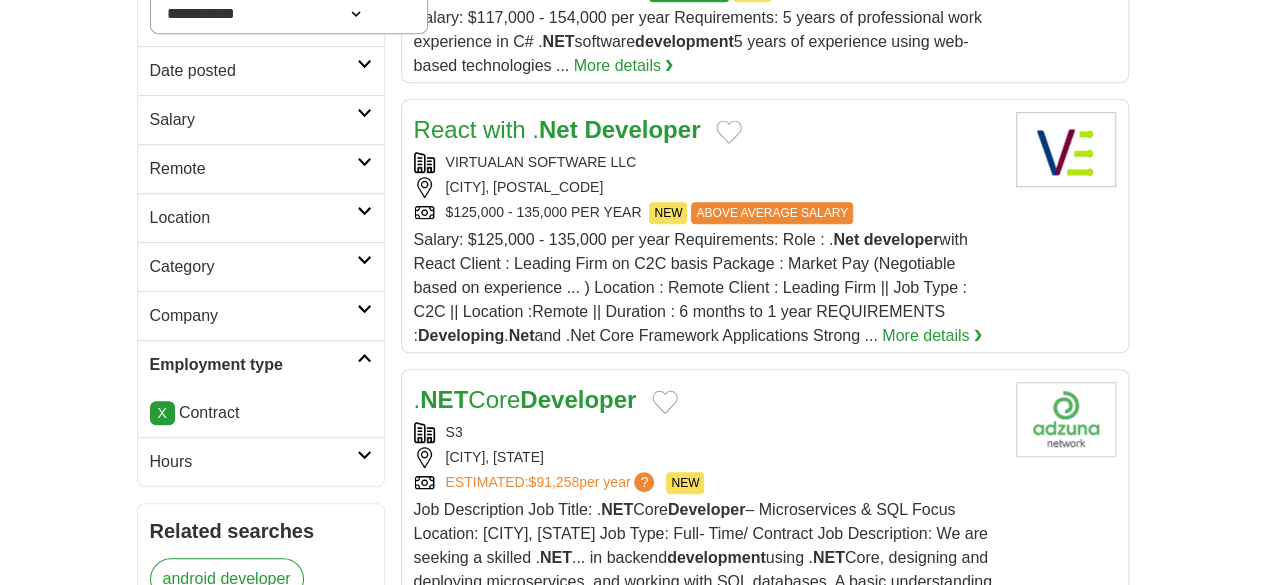click on "Developer" at bounding box center (578, 399) 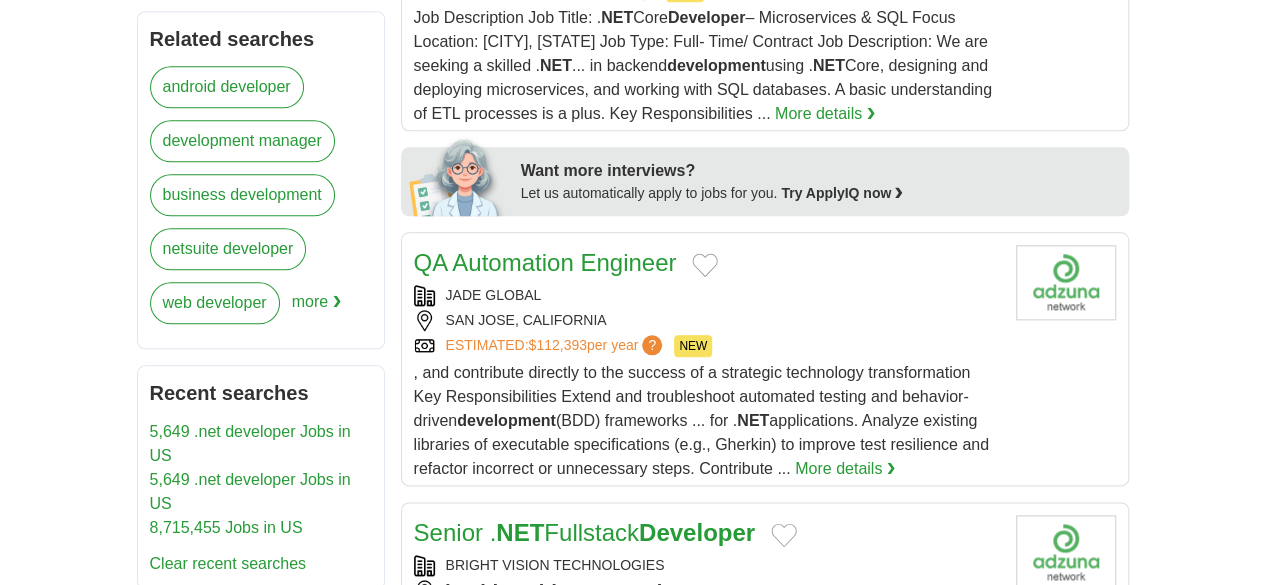 scroll, scrollTop: 1000, scrollLeft: 0, axis: vertical 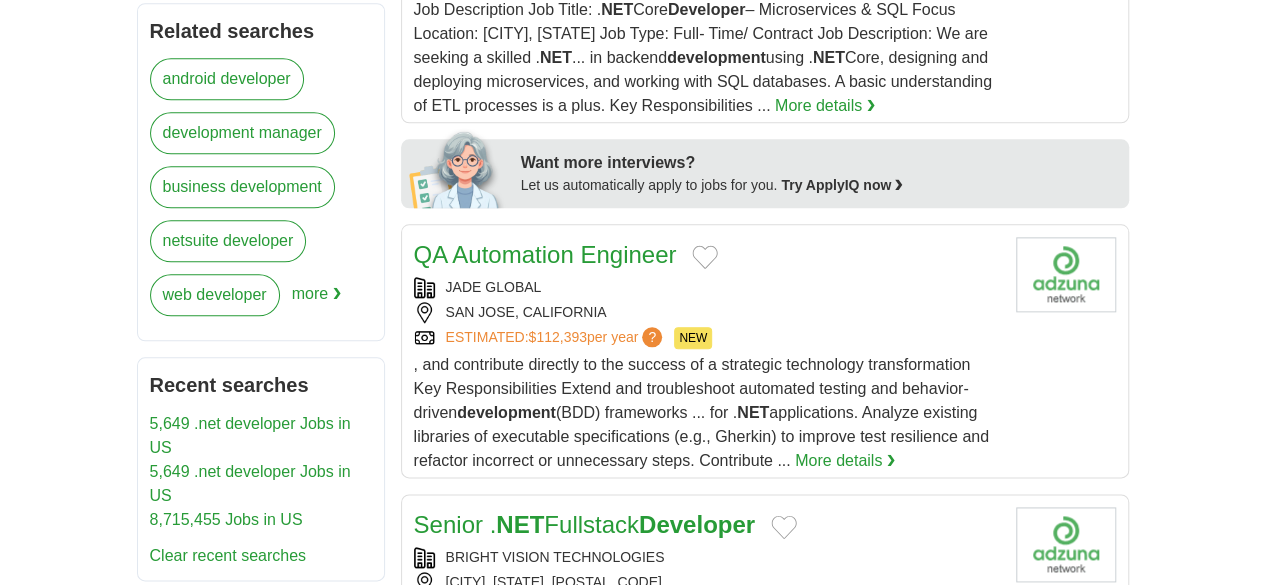 click on "NET" at bounding box center [520, 524] 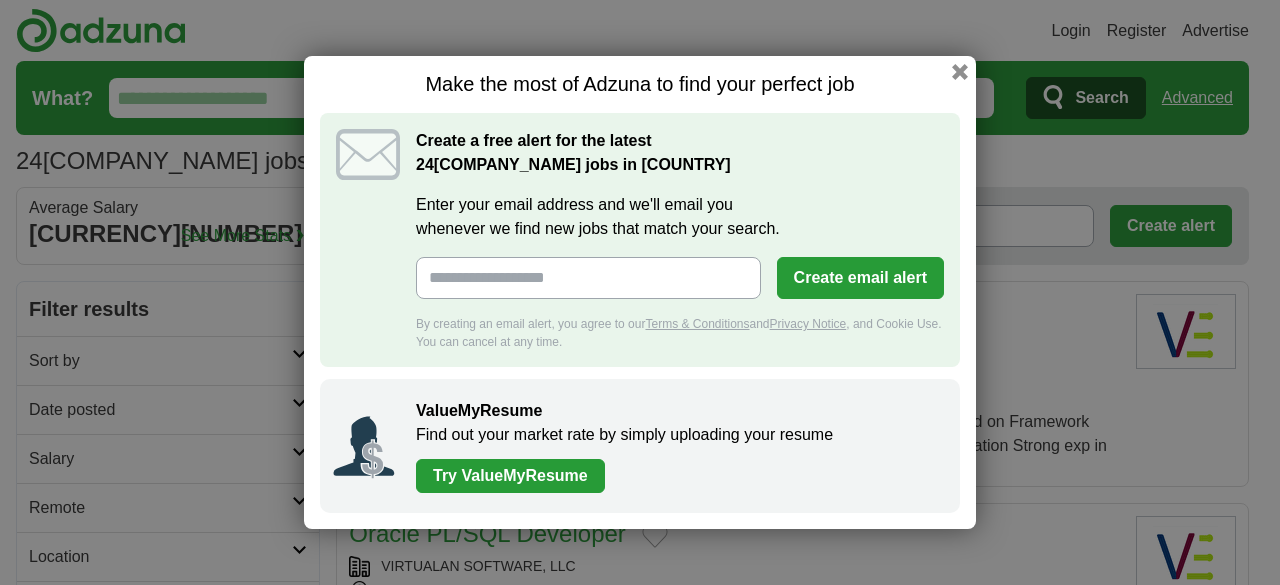 scroll, scrollTop: 0, scrollLeft: 0, axis: both 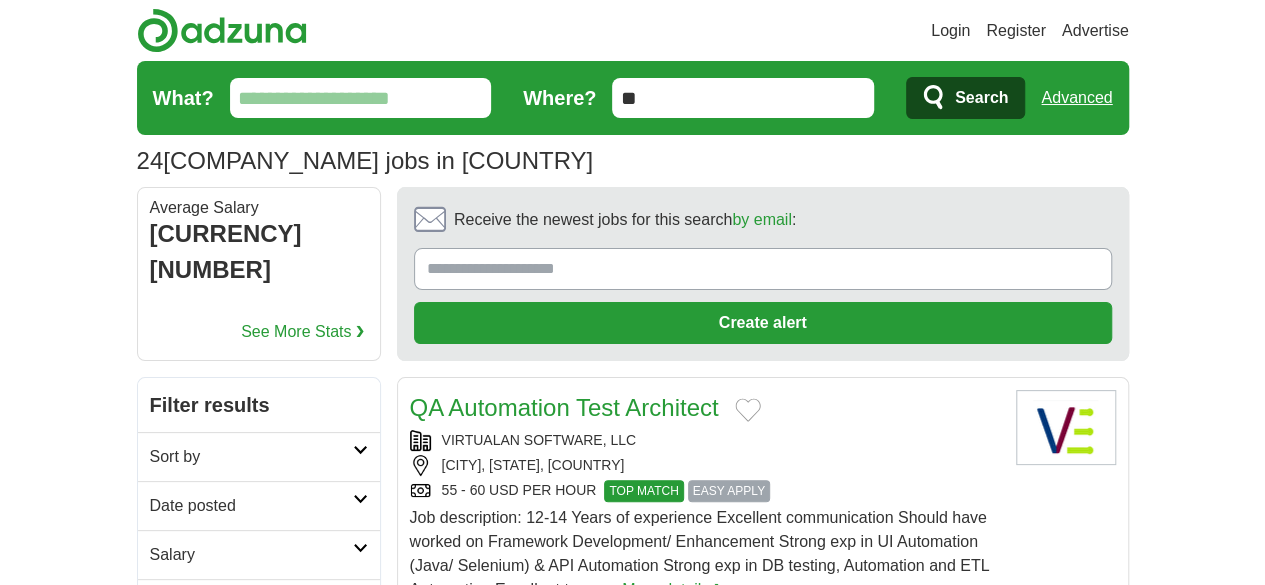 drag, startPoint x: 533, startPoint y: 350, endPoint x: 623, endPoint y: 213, distance: 163.91766 